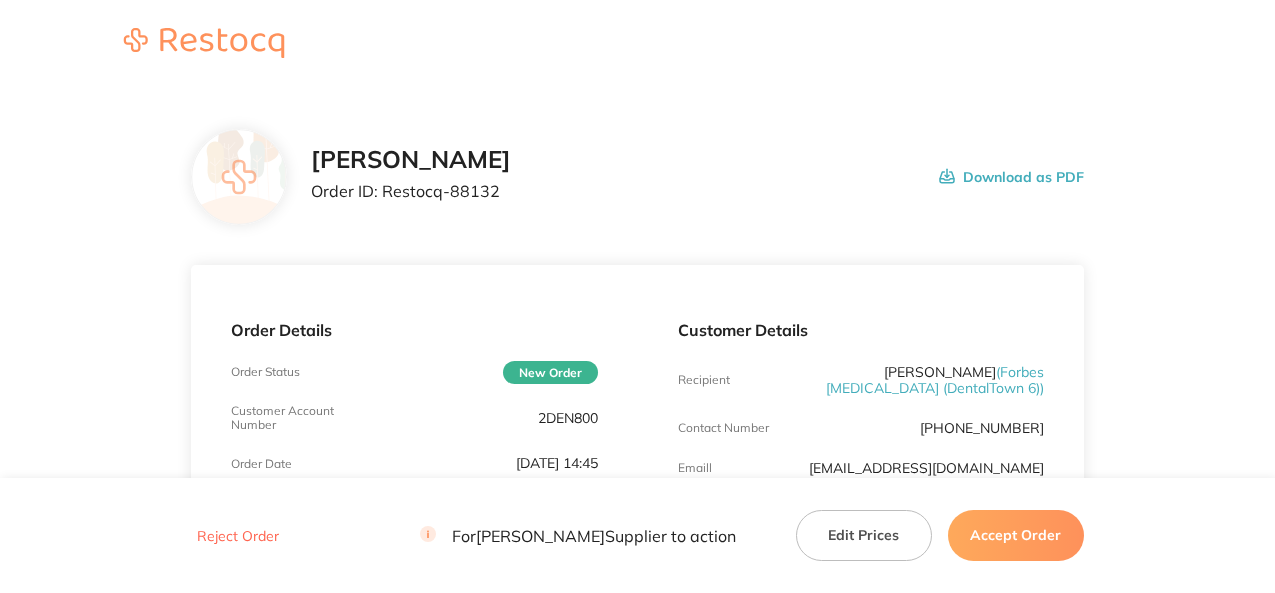scroll, scrollTop: 0, scrollLeft: 0, axis: both 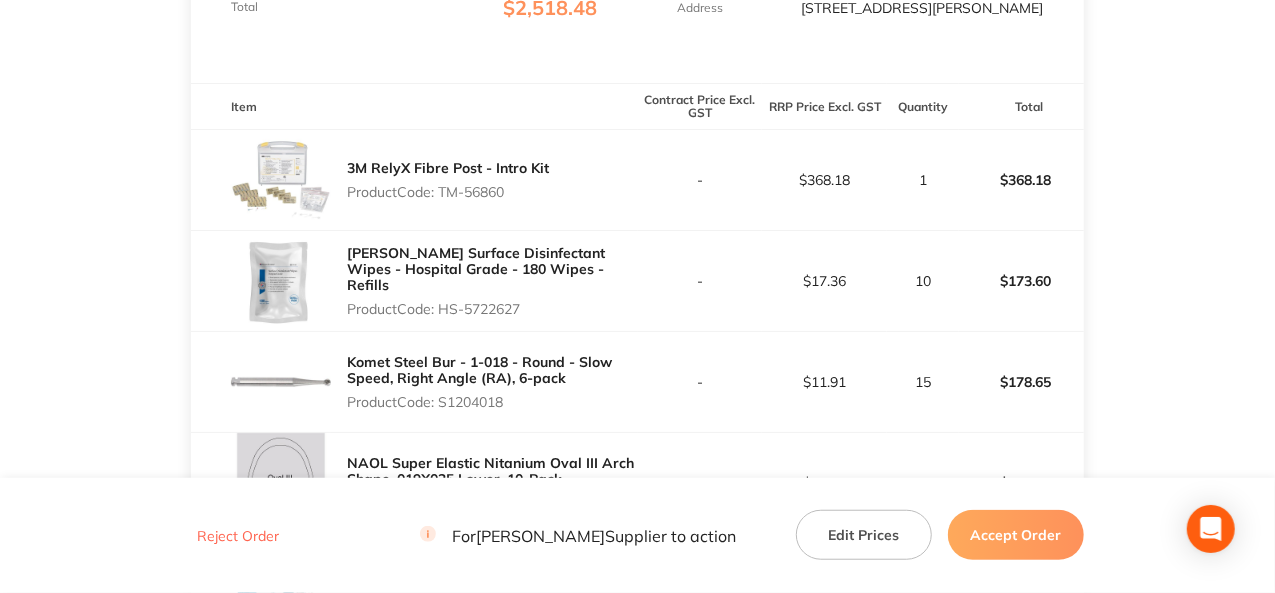 drag, startPoint x: 512, startPoint y: 191, endPoint x: 443, endPoint y: 194, distance: 69.065186 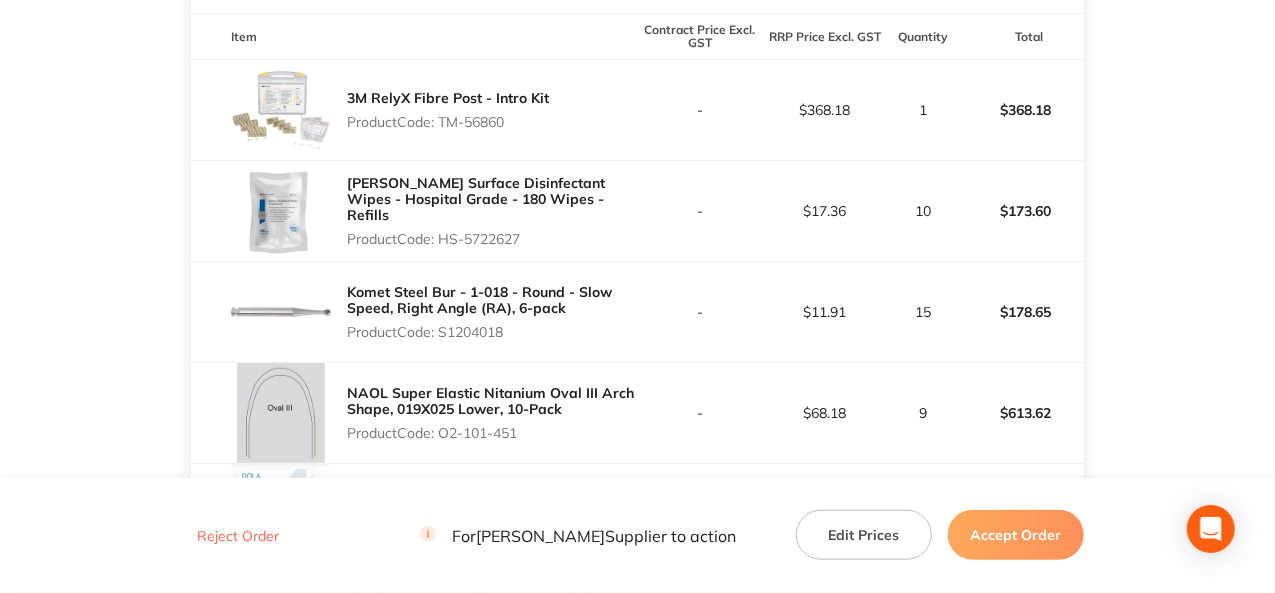 scroll, scrollTop: 700, scrollLeft: 0, axis: vertical 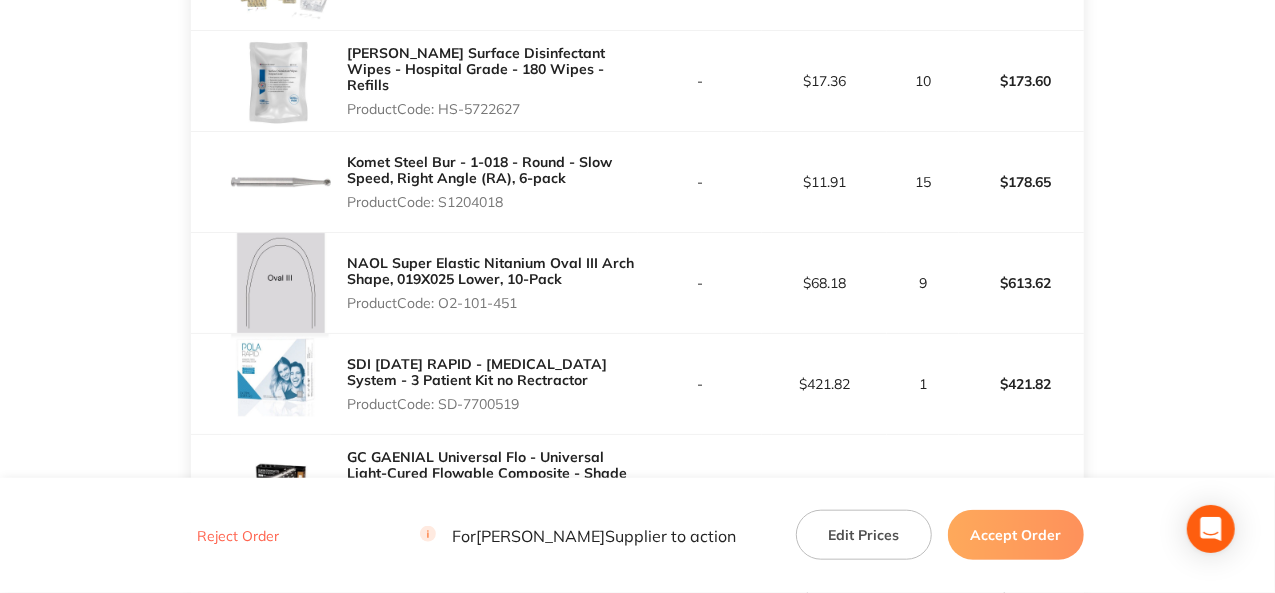 drag, startPoint x: 507, startPoint y: 206, endPoint x: 444, endPoint y: 221, distance: 64.7611 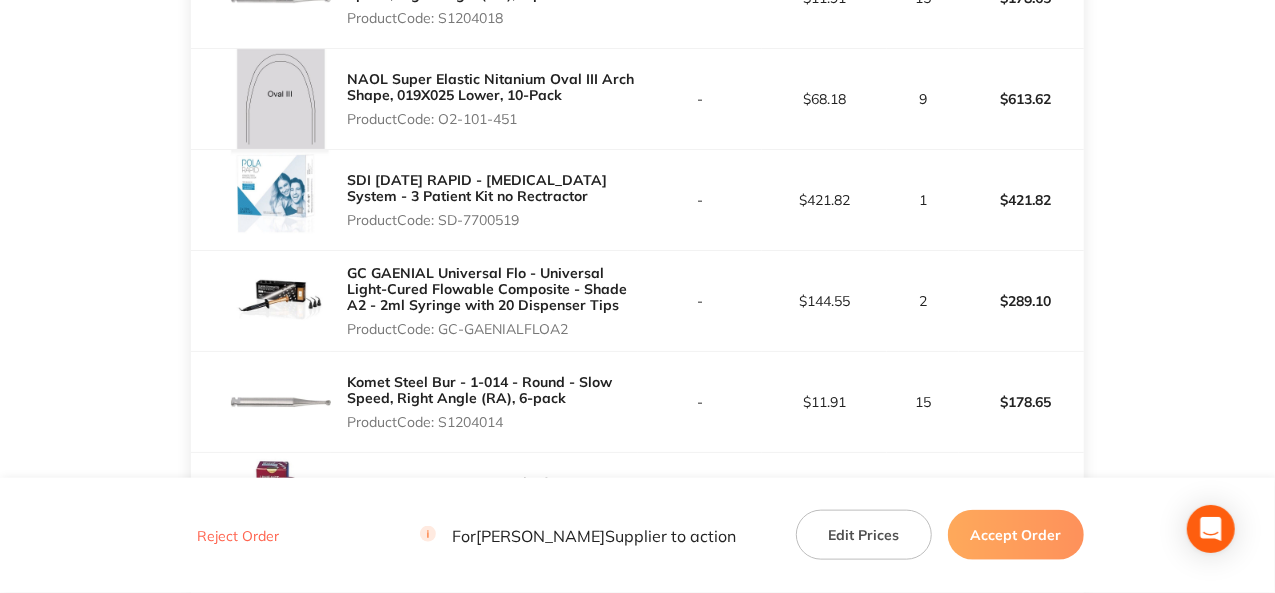 scroll, scrollTop: 900, scrollLeft: 0, axis: vertical 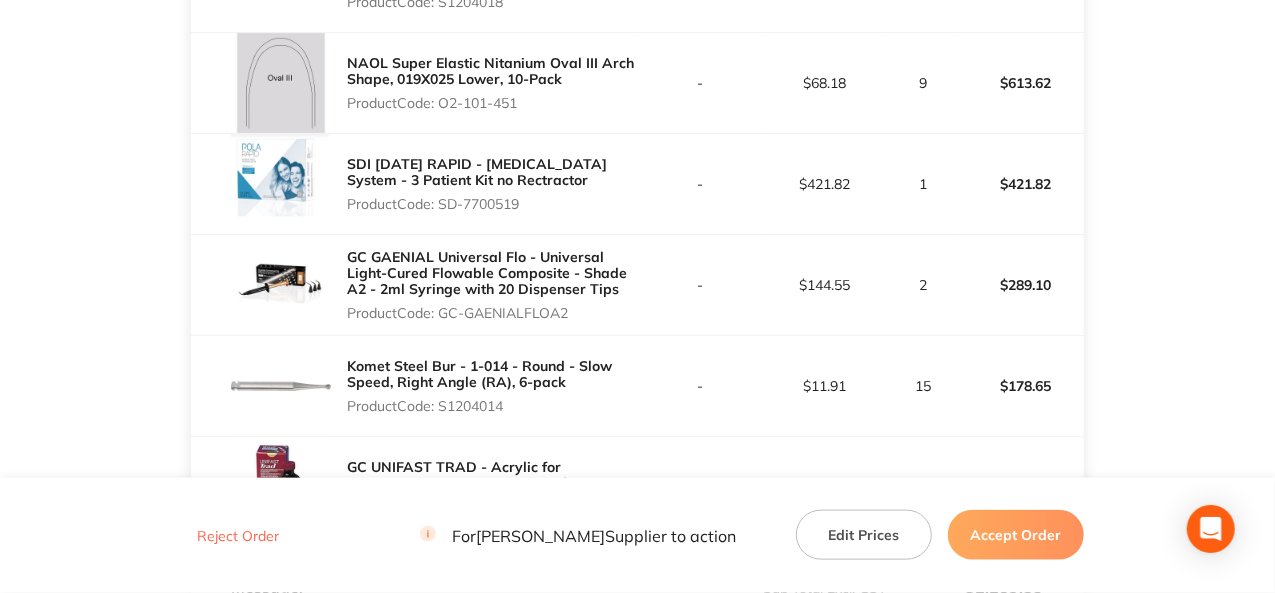 drag, startPoint x: 519, startPoint y: 106, endPoint x: 440, endPoint y: 99, distance: 79.30952 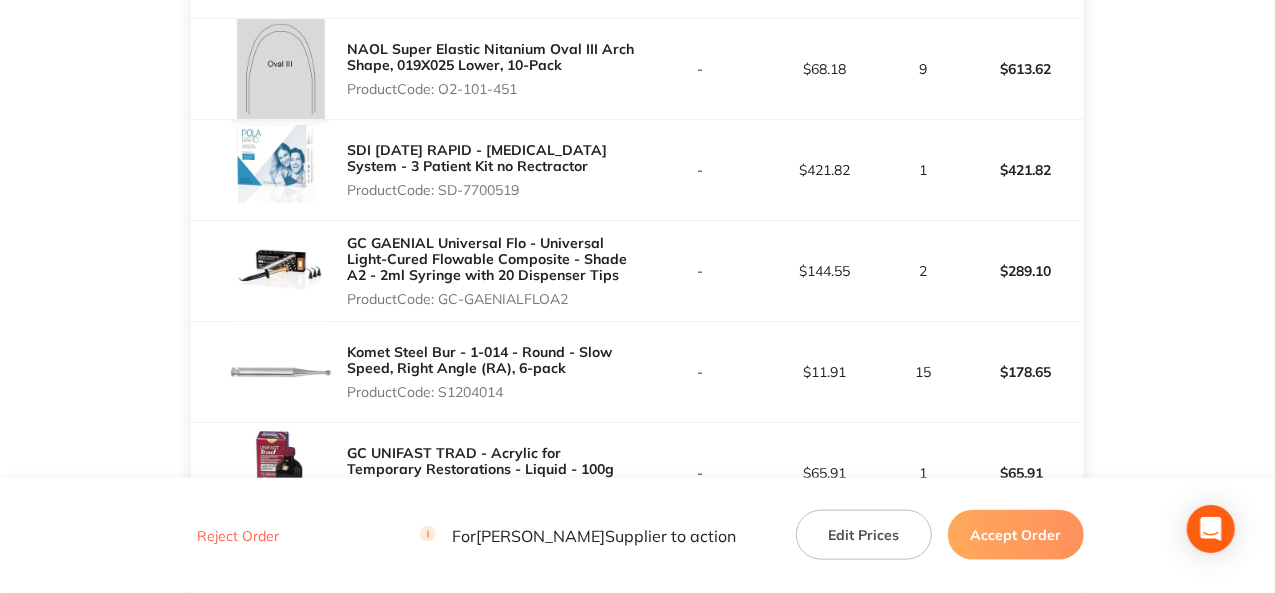 scroll, scrollTop: 1100, scrollLeft: 0, axis: vertical 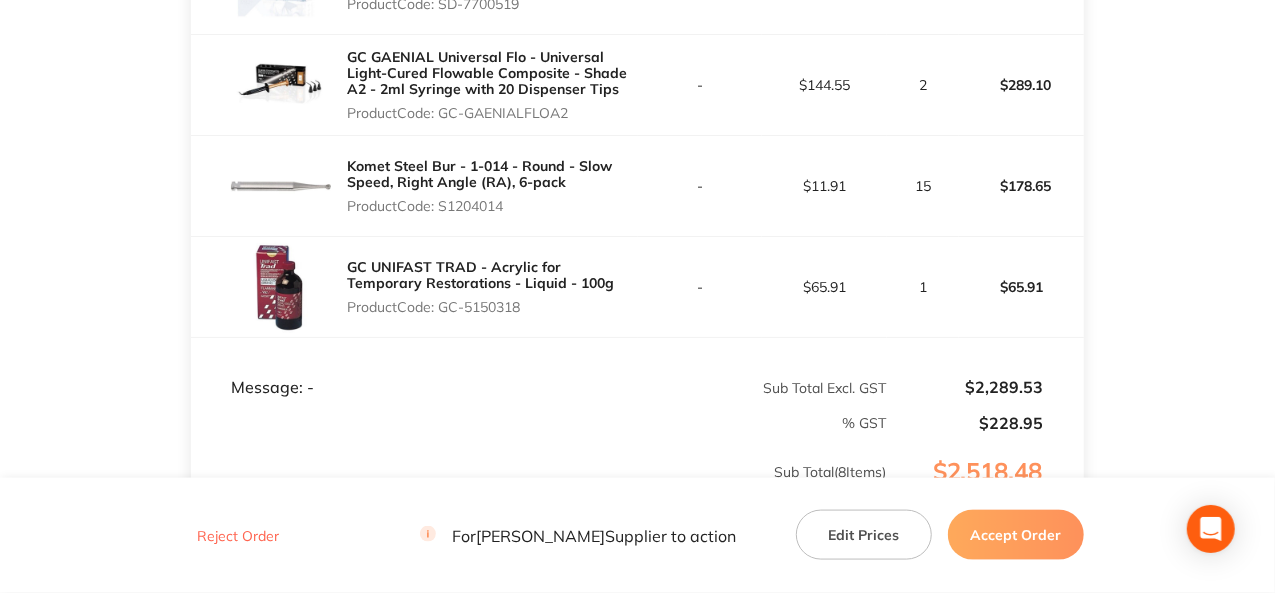 drag, startPoint x: 573, startPoint y: 115, endPoint x: 444, endPoint y: 117, distance: 129.0155 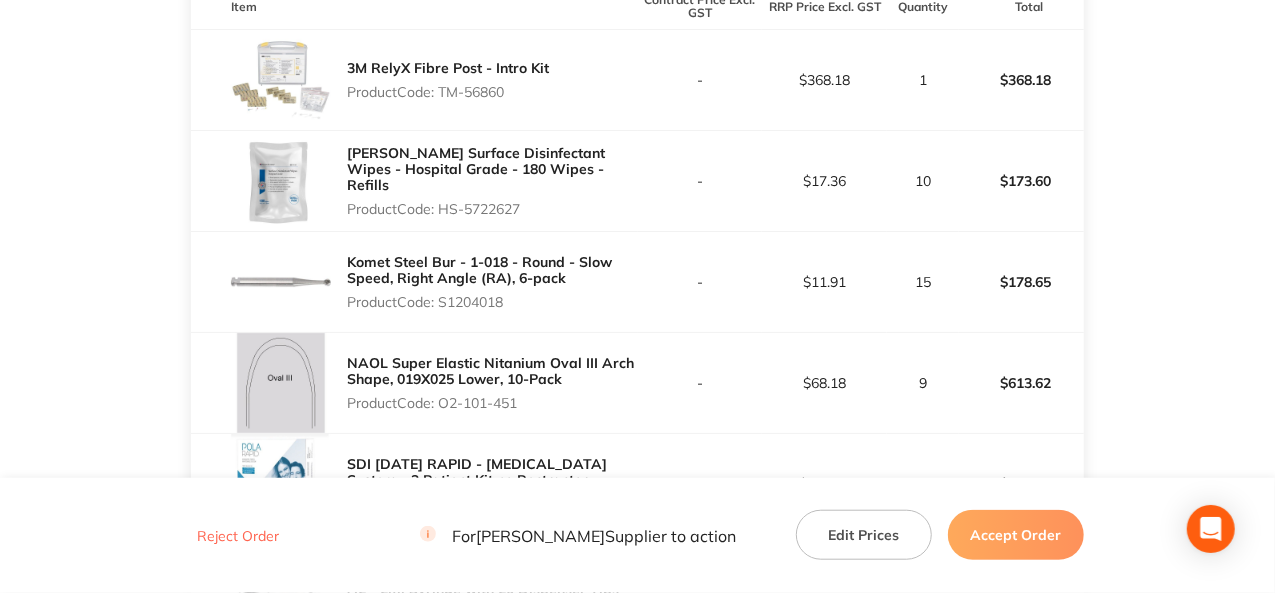 scroll, scrollTop: 100, scrollLeft: 0, axis: vertical 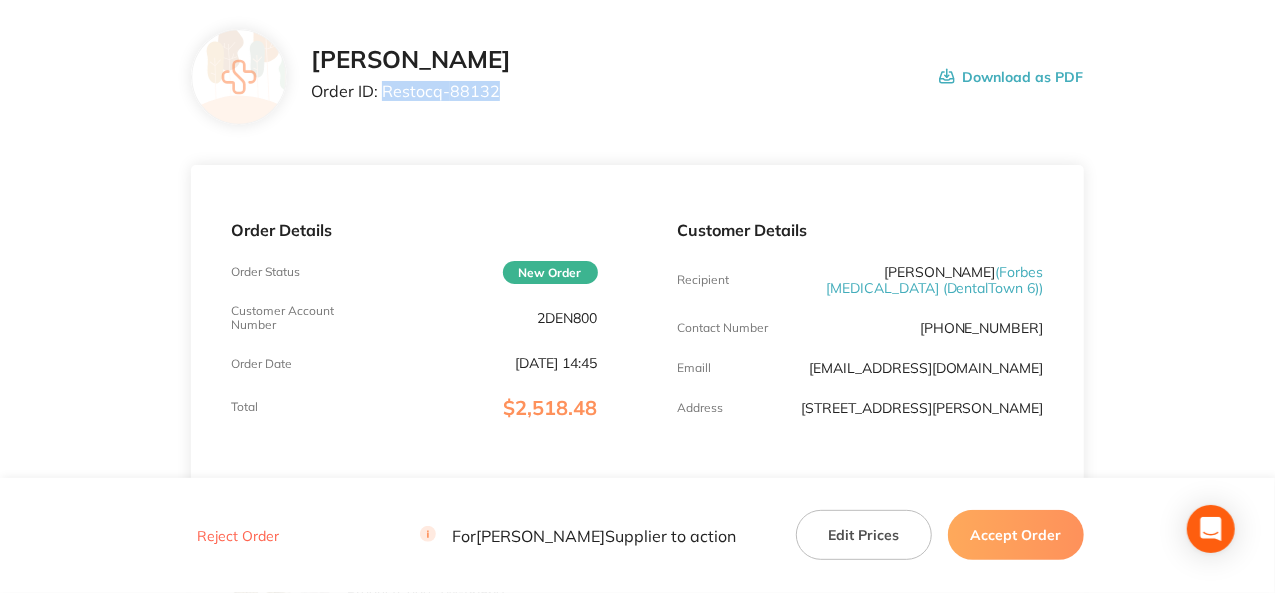 drag, startPoint x: 497, startPoint y: 85, endPoint x: 386, endPoint y: 91, distance: 111.16204 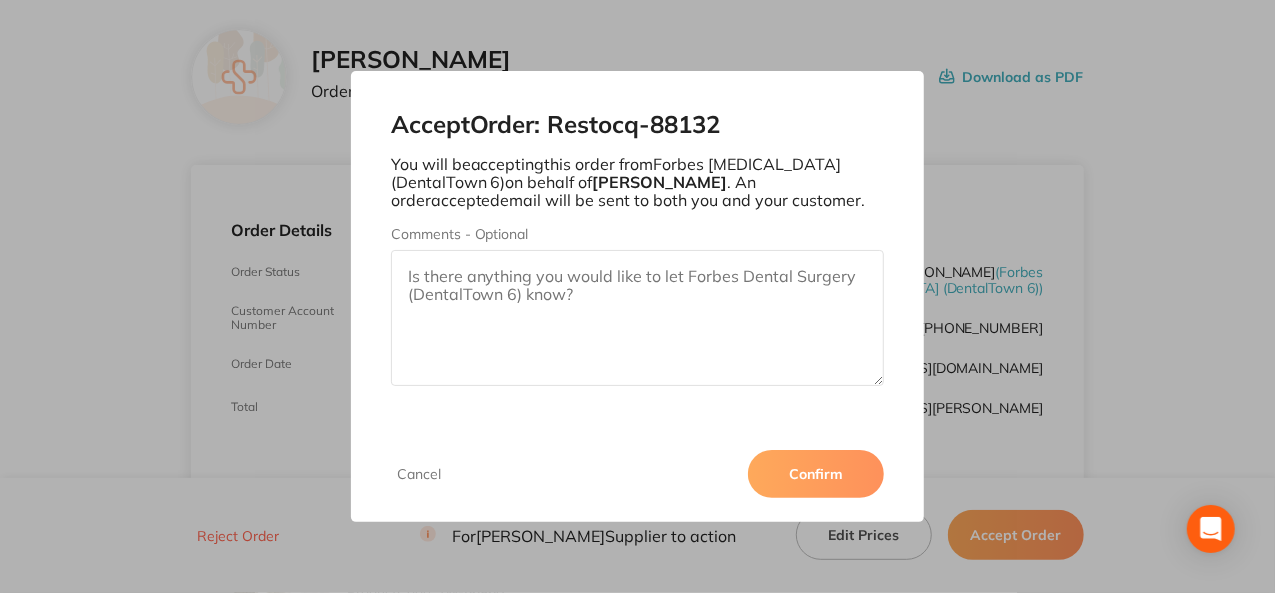 click on "Confirm" at bounding box center [816, 474] 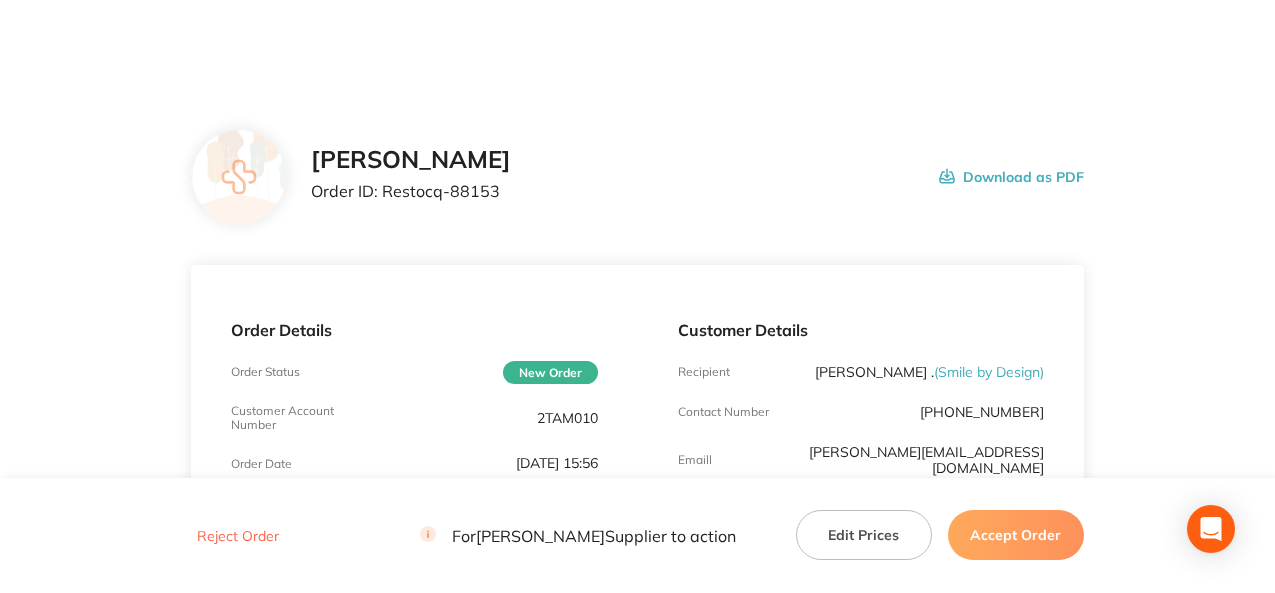 scroll, scrollTop: 0, scrollLeft: 0, axis: both 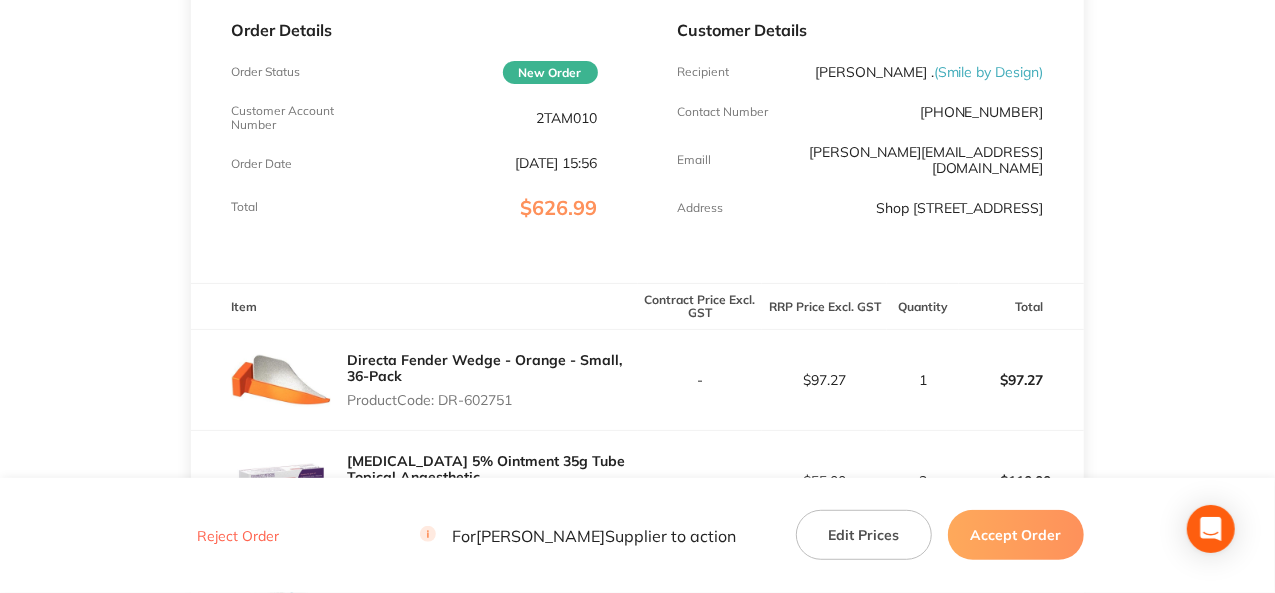 drag, startPoint x: 514, startPoint y: 401, endPoint x: 437, endPoint y: 395, distance: 77.23341 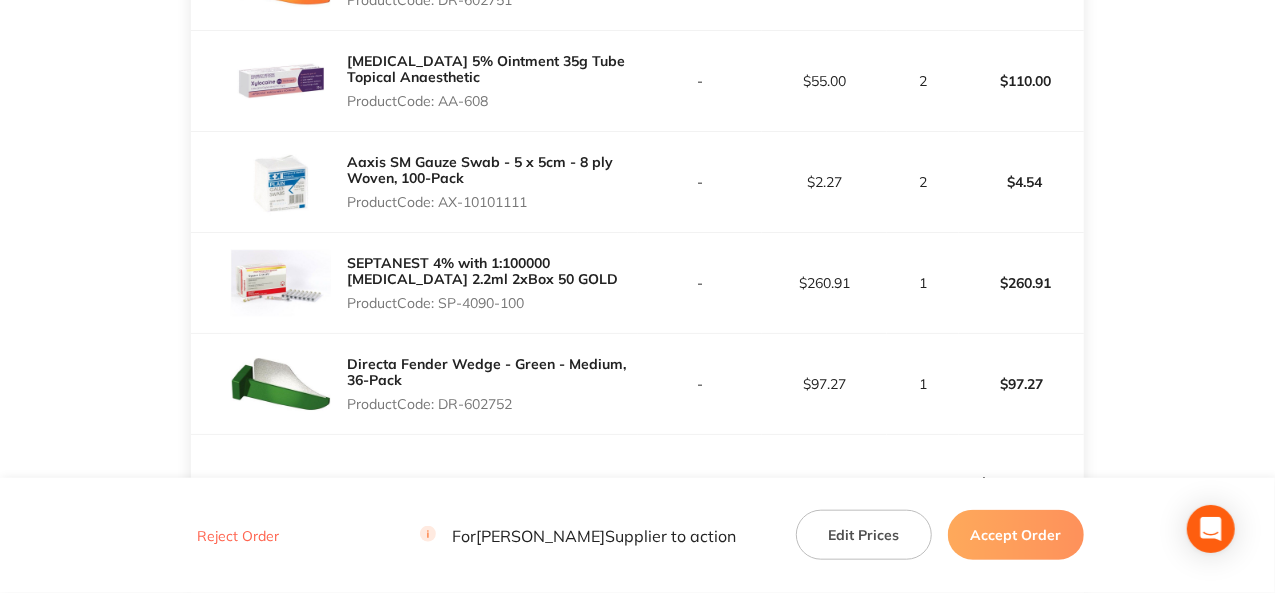 scroll, scrollTop: 500, scrollLeft: 0, axis: vertical 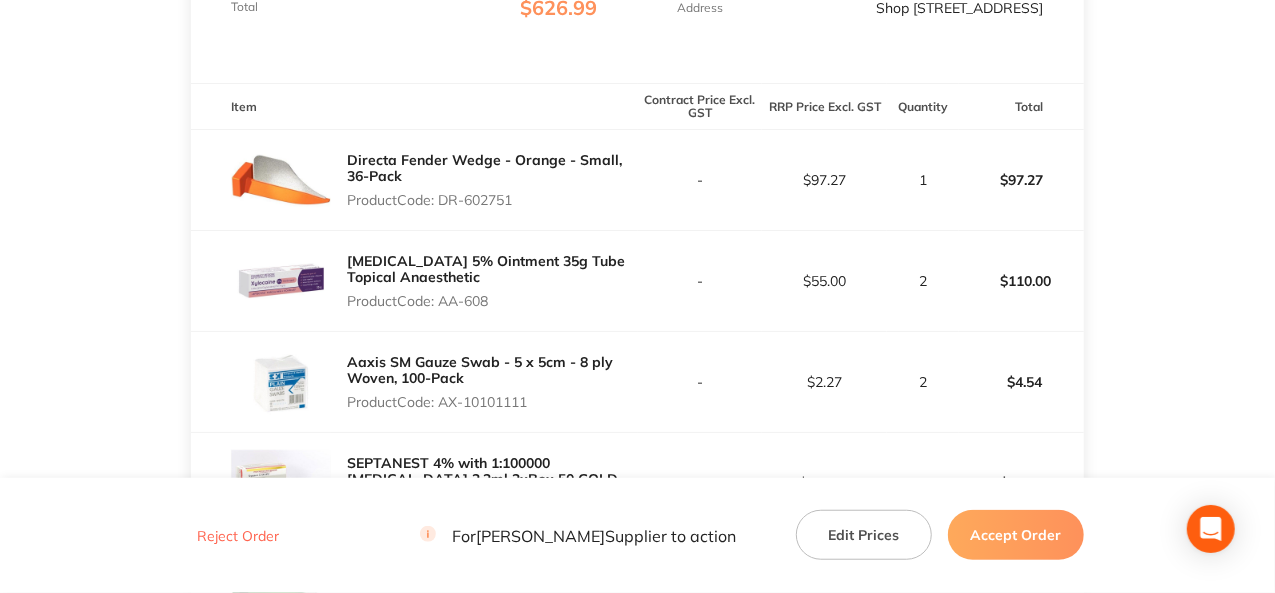 drag, startPoint x: 489, startPoint y: 303, endPoint x: 440, endPoint y: 298, distance: 49.25444 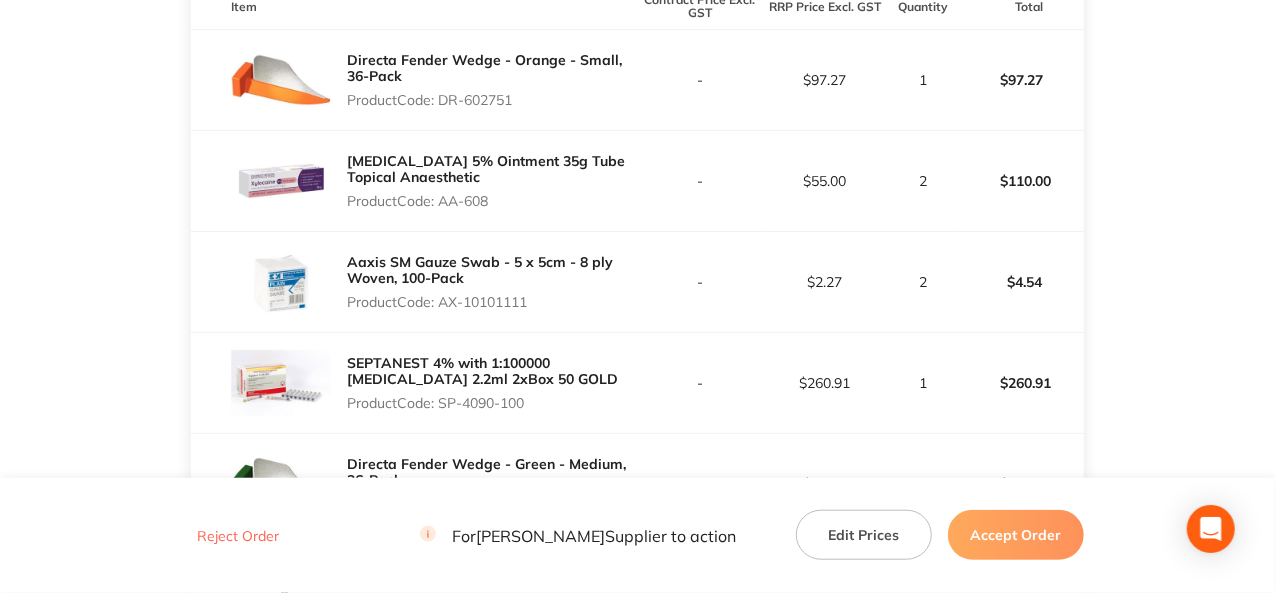 scroll, scrollTop: 700, scrollLeft: 0, axis: vertical 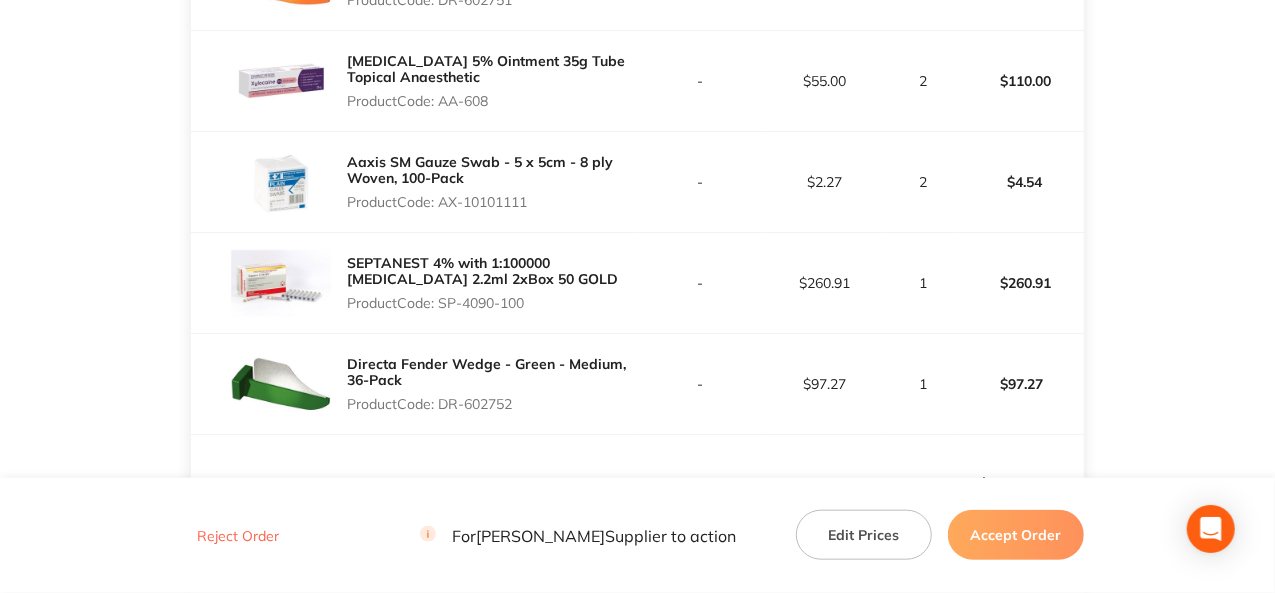 drag, startPoint x: 532, startPoint y: 197, endPoint x: 444, endPoint y: 192, distance: 88.14193 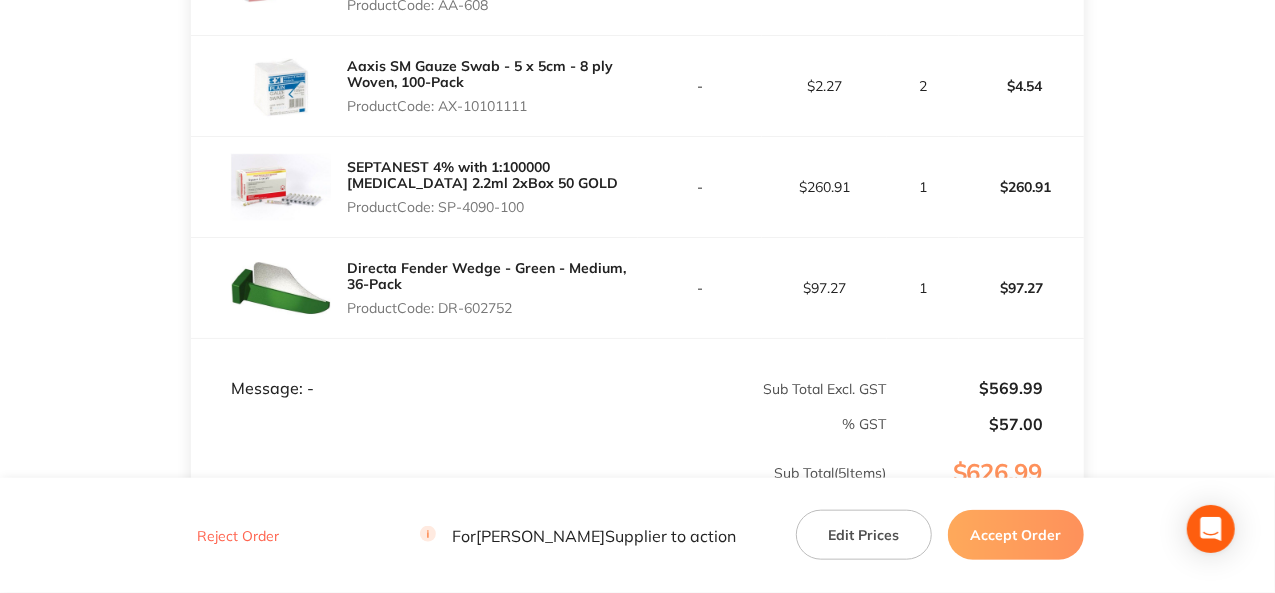 scroll, scrollTop: 900, scrollLeft: 0, axis: vertical 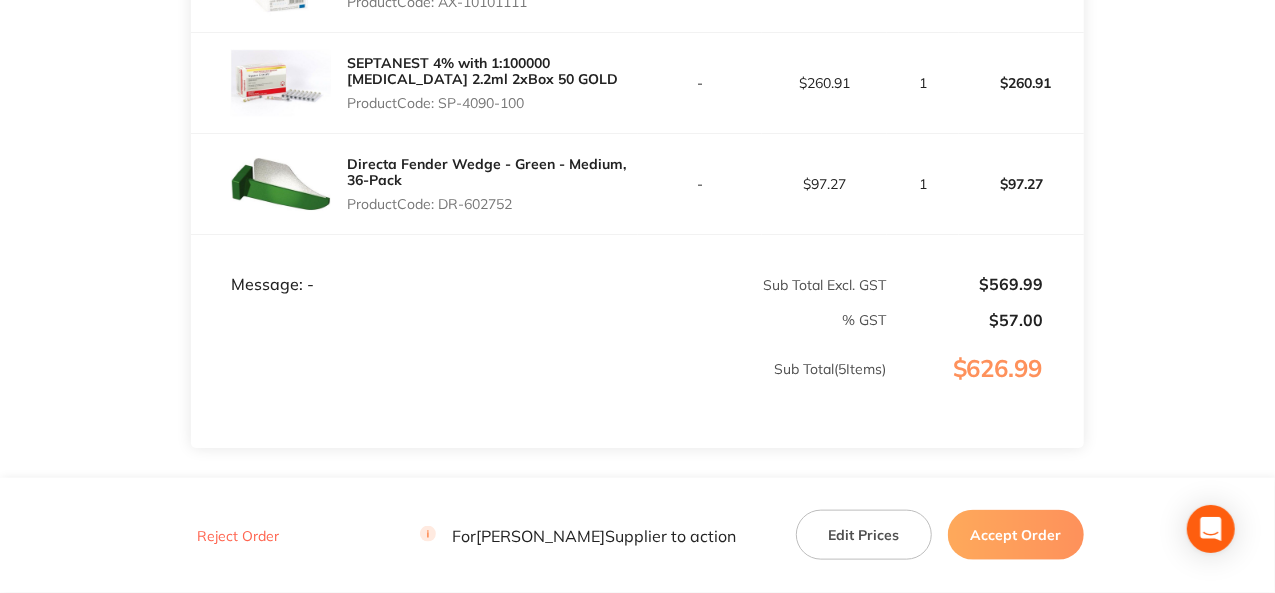 drag, startPoint x: 516, startPoint y: 197, endPoint x: 443, endPoint y: 203, distance: 73.24616 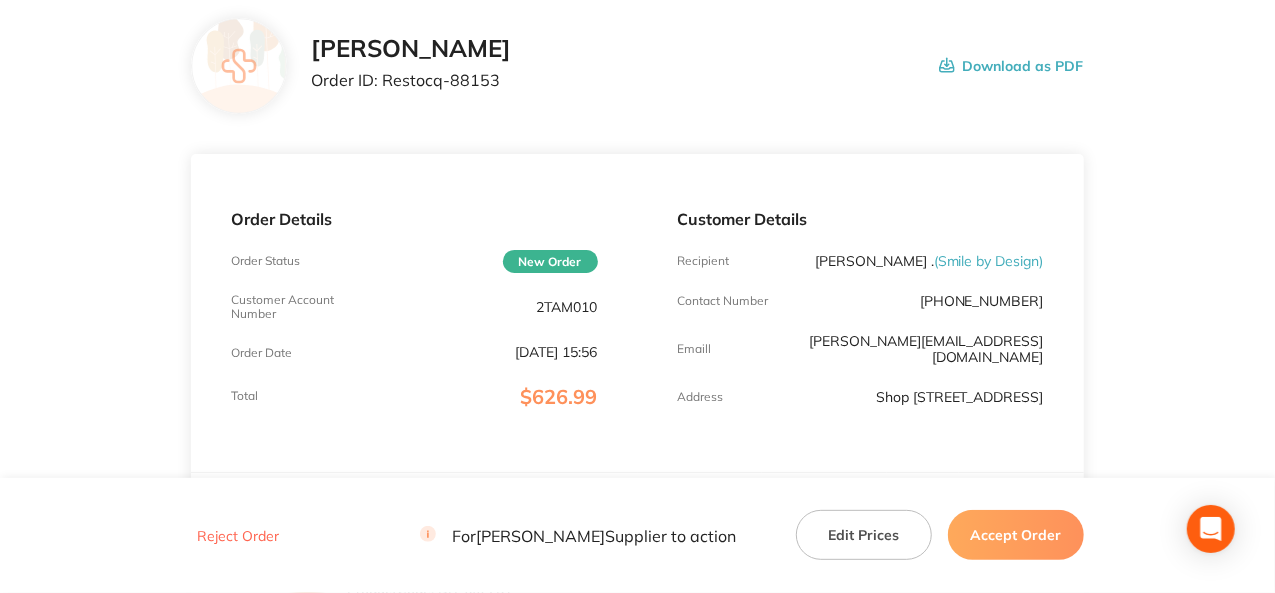 scroll, scrollTop: 0, scrollLeft: 0, axis: both 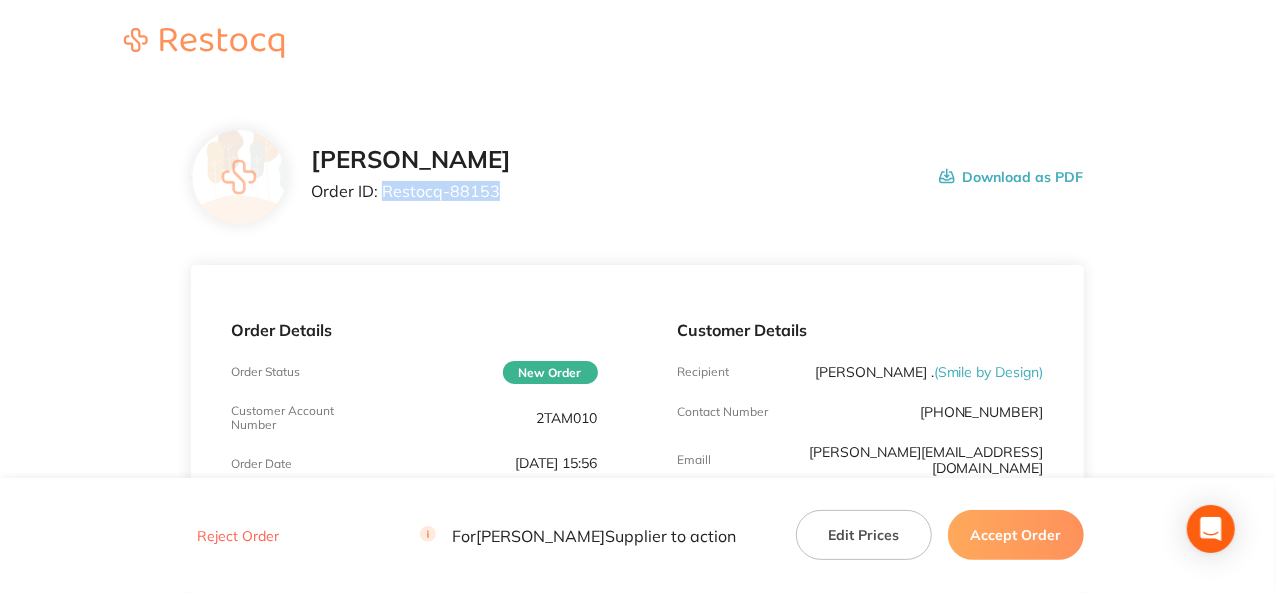 drag, startPoint x: 492, startPoint y: 191, endPoint x: 383, endPoint y: 191, distance: 109 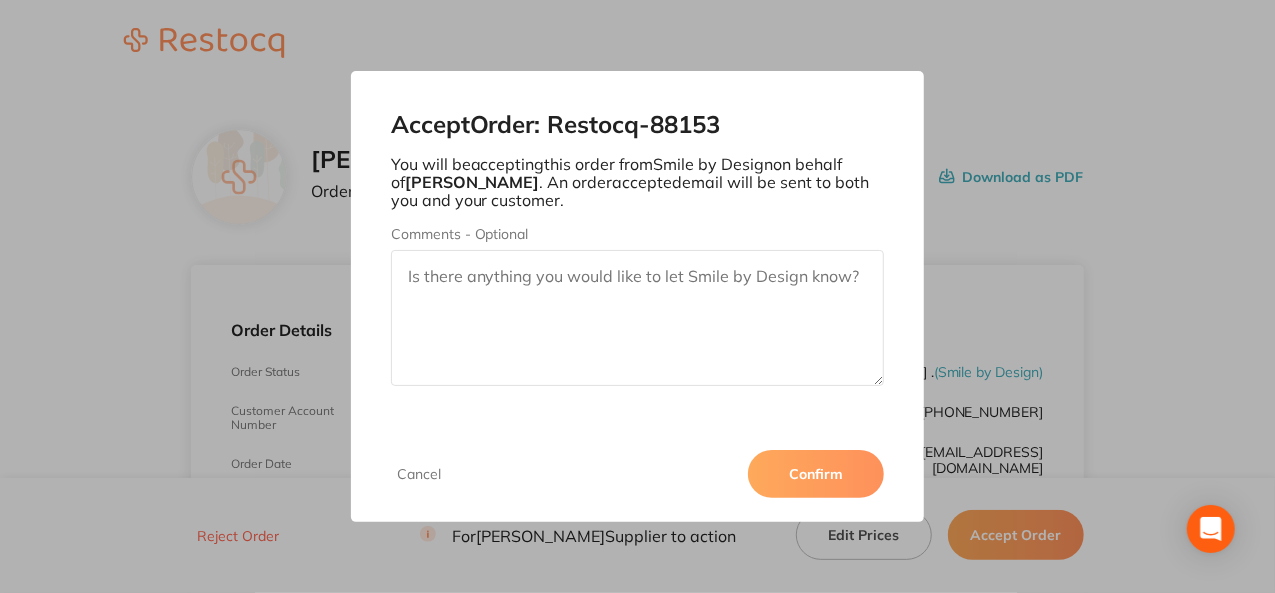 click on "Confirm" at bounding box center (816, 474) 